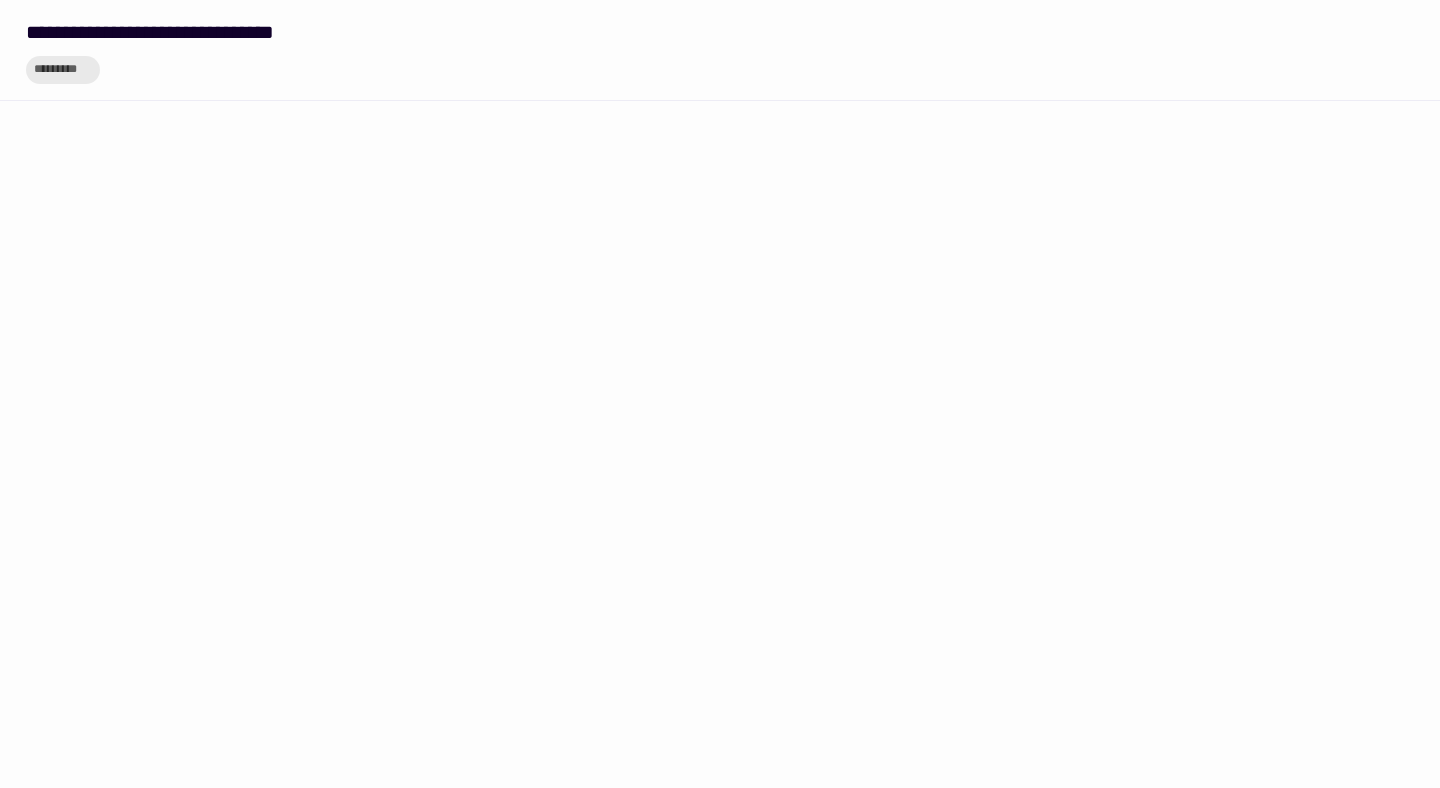 scroll, scrollTop: 1, scrollLeft: 0, axis: vertical 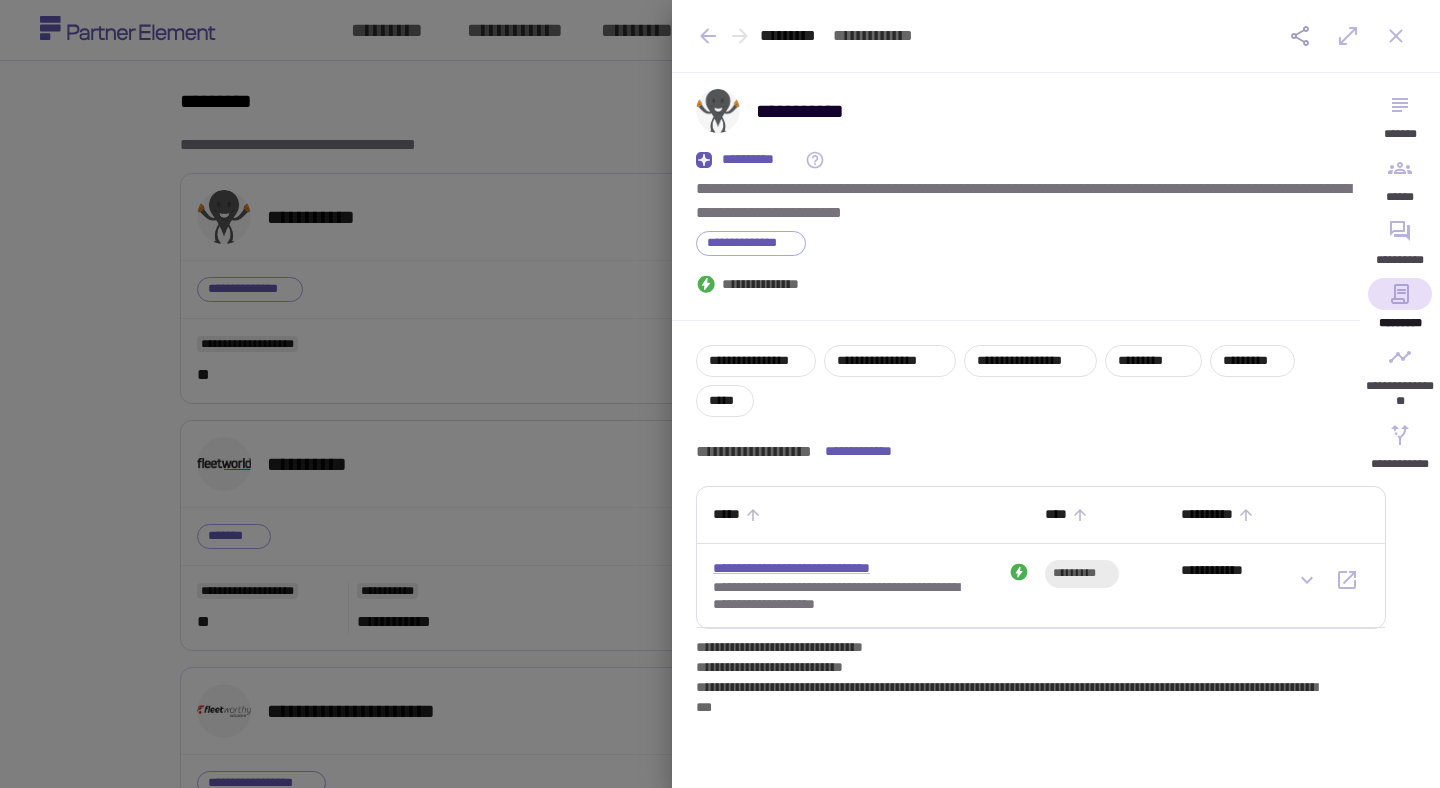 click at bounding box center (720, 394) 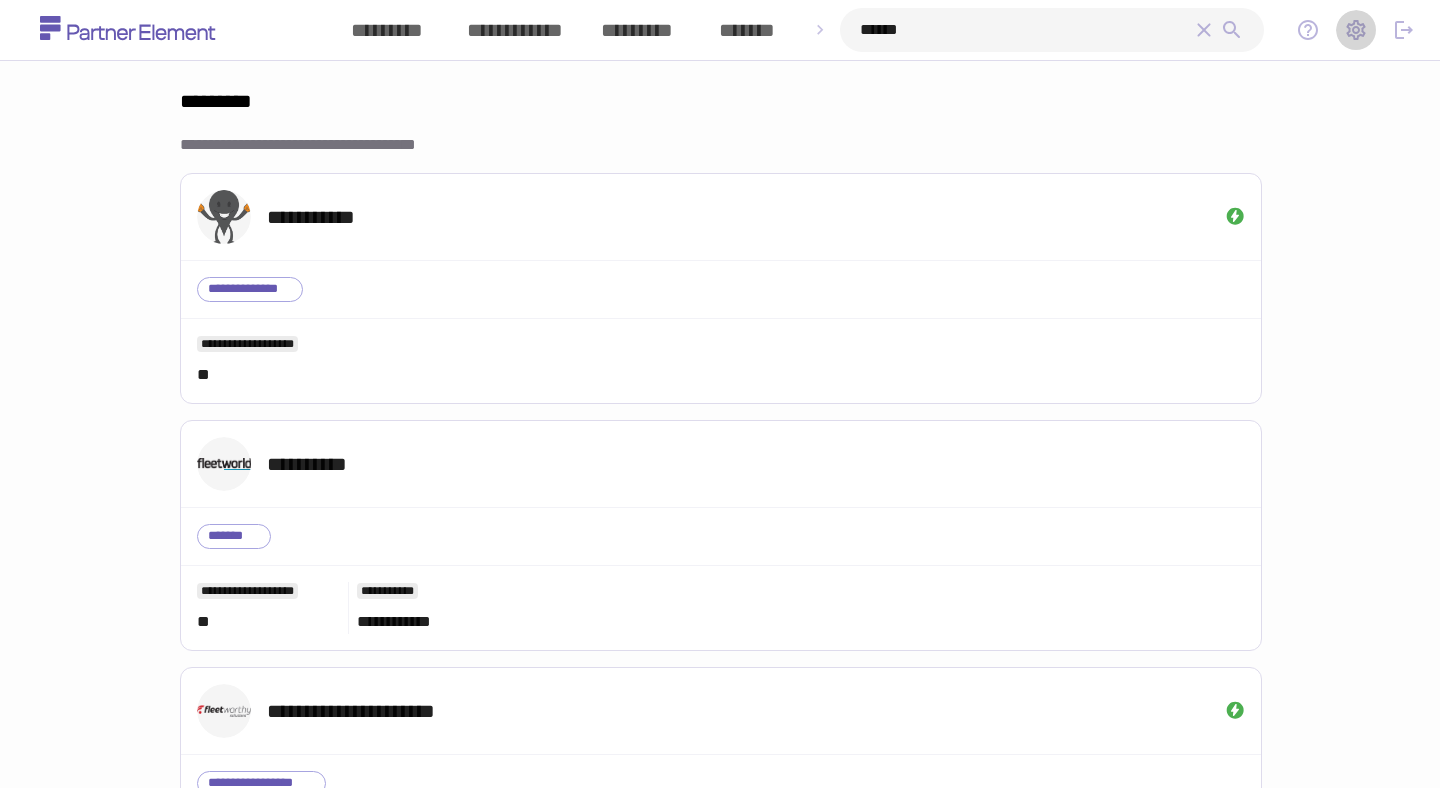 click at bounding box center (1356, 30) 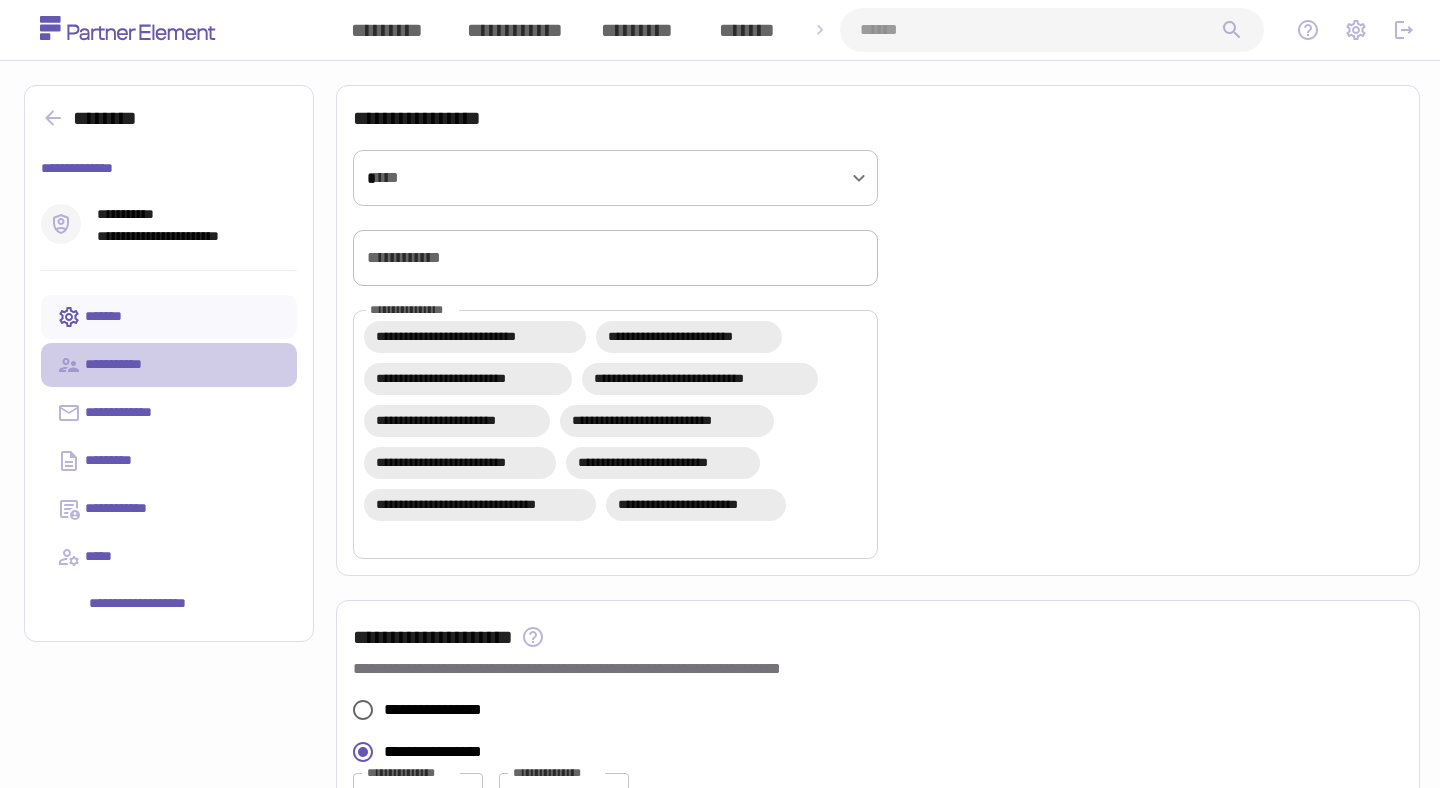 click on "**********" at bounding box center [169, 365] 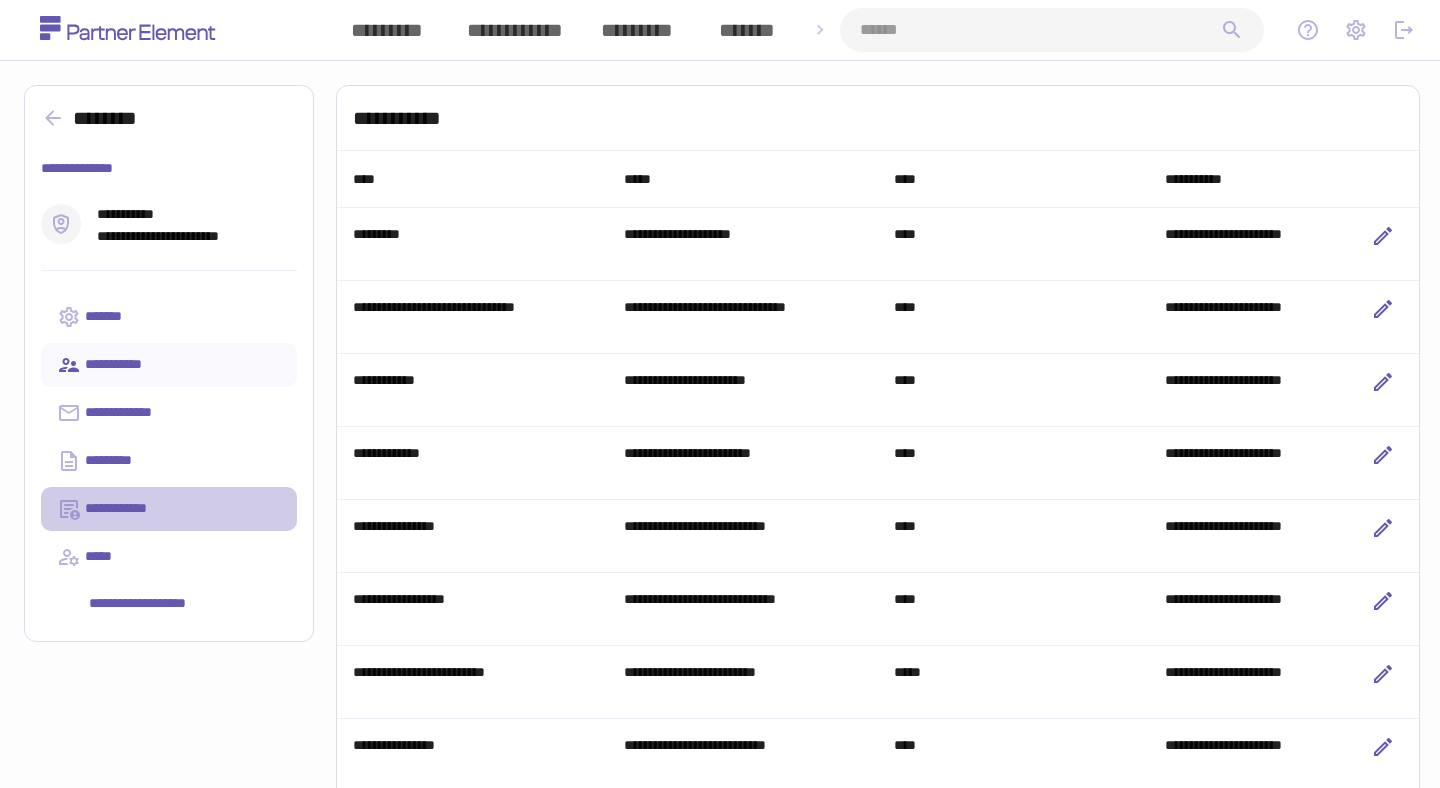 click on "**********" at bounding box center [169, 509] 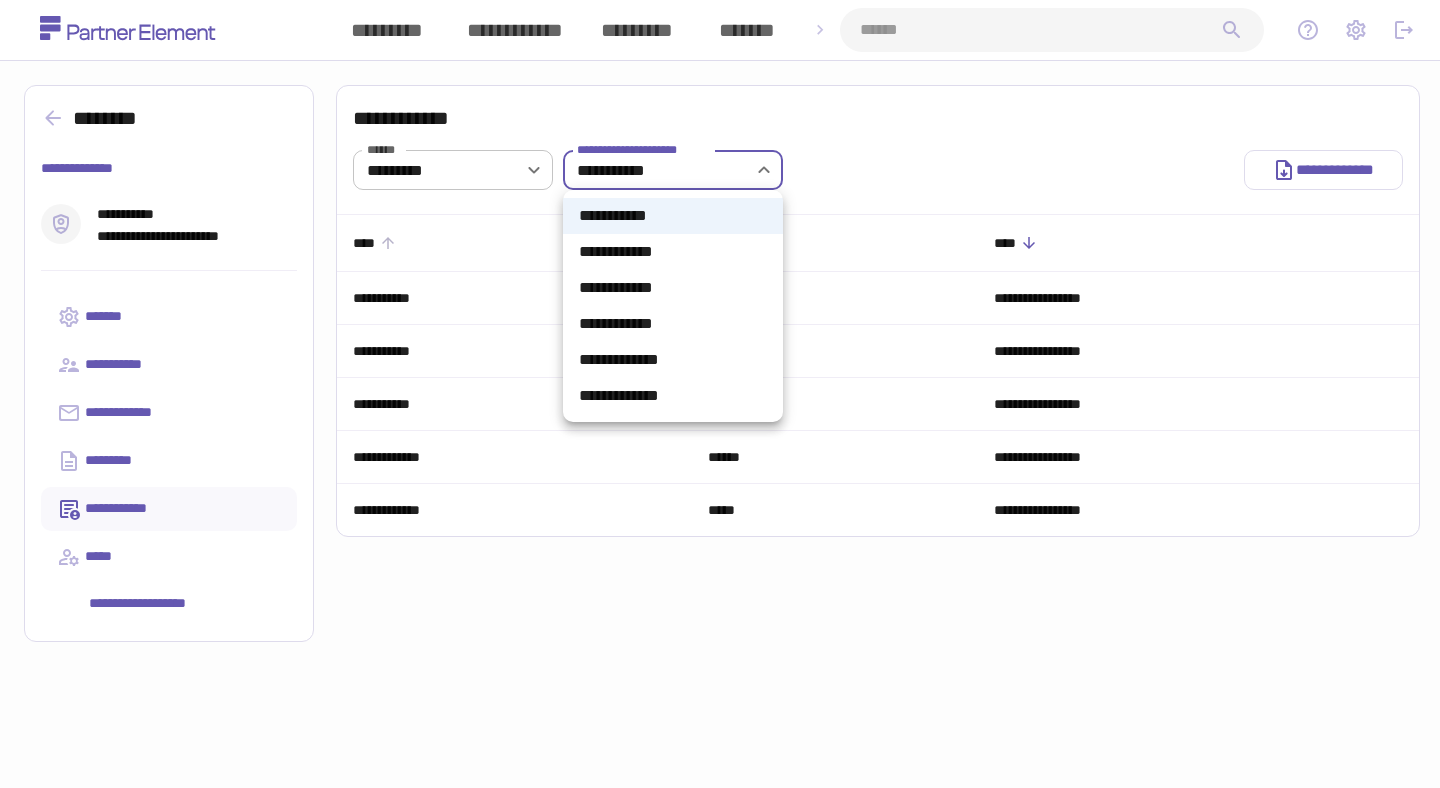 click on "**********" at bounding box center [720, 414] 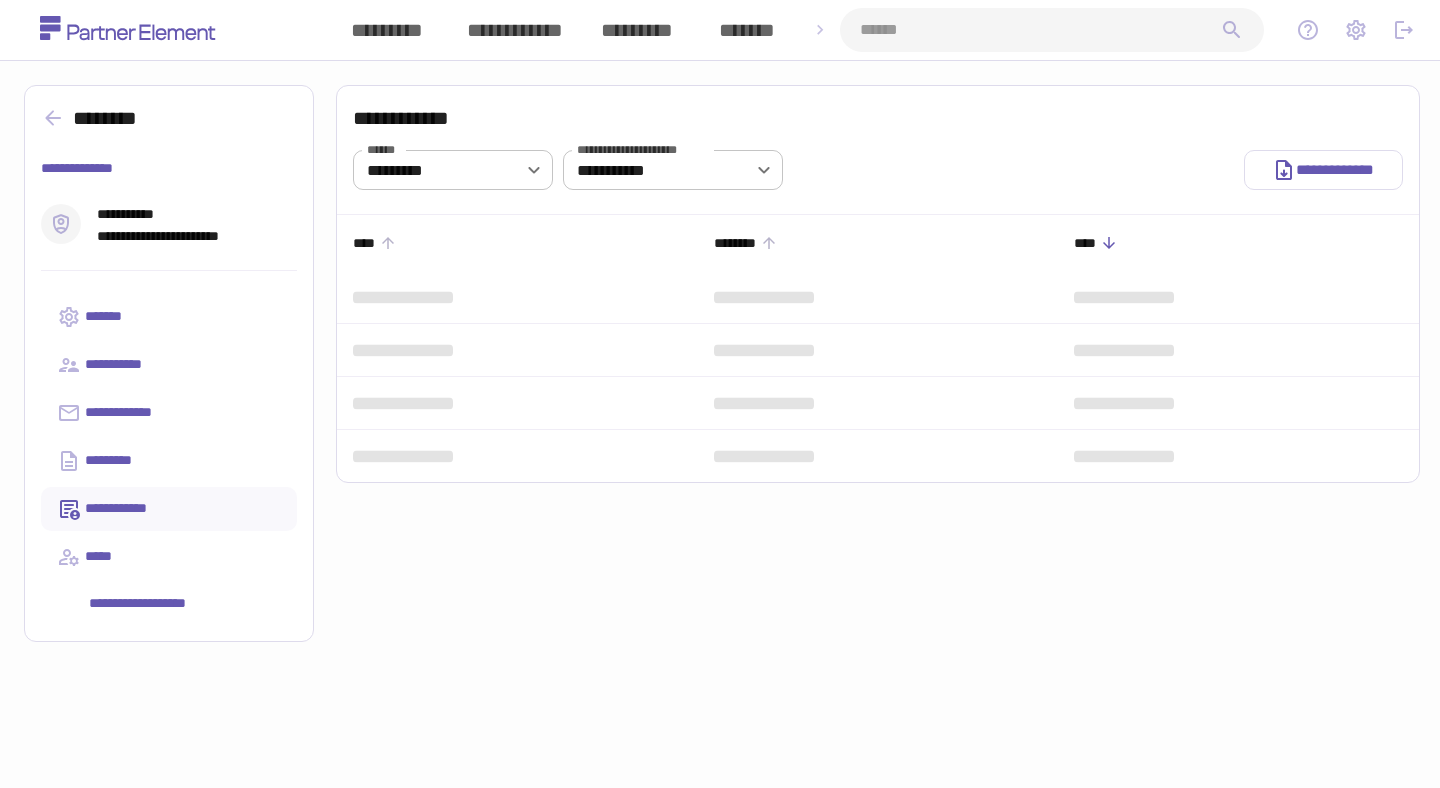 scroll, scrollTop: 0, scrollLeft: 0, axis: both 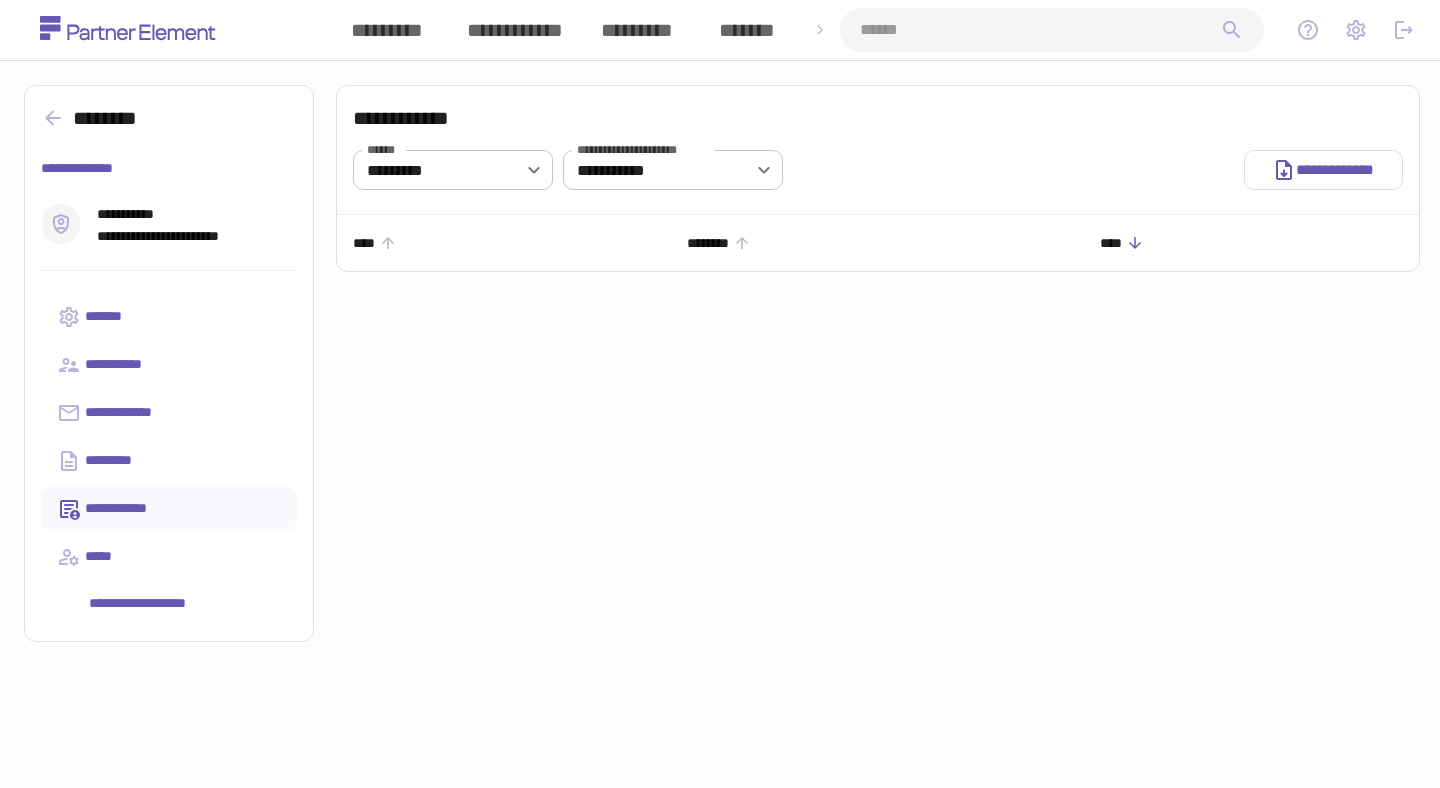 click on "**********" at bounding box center (185, 604) 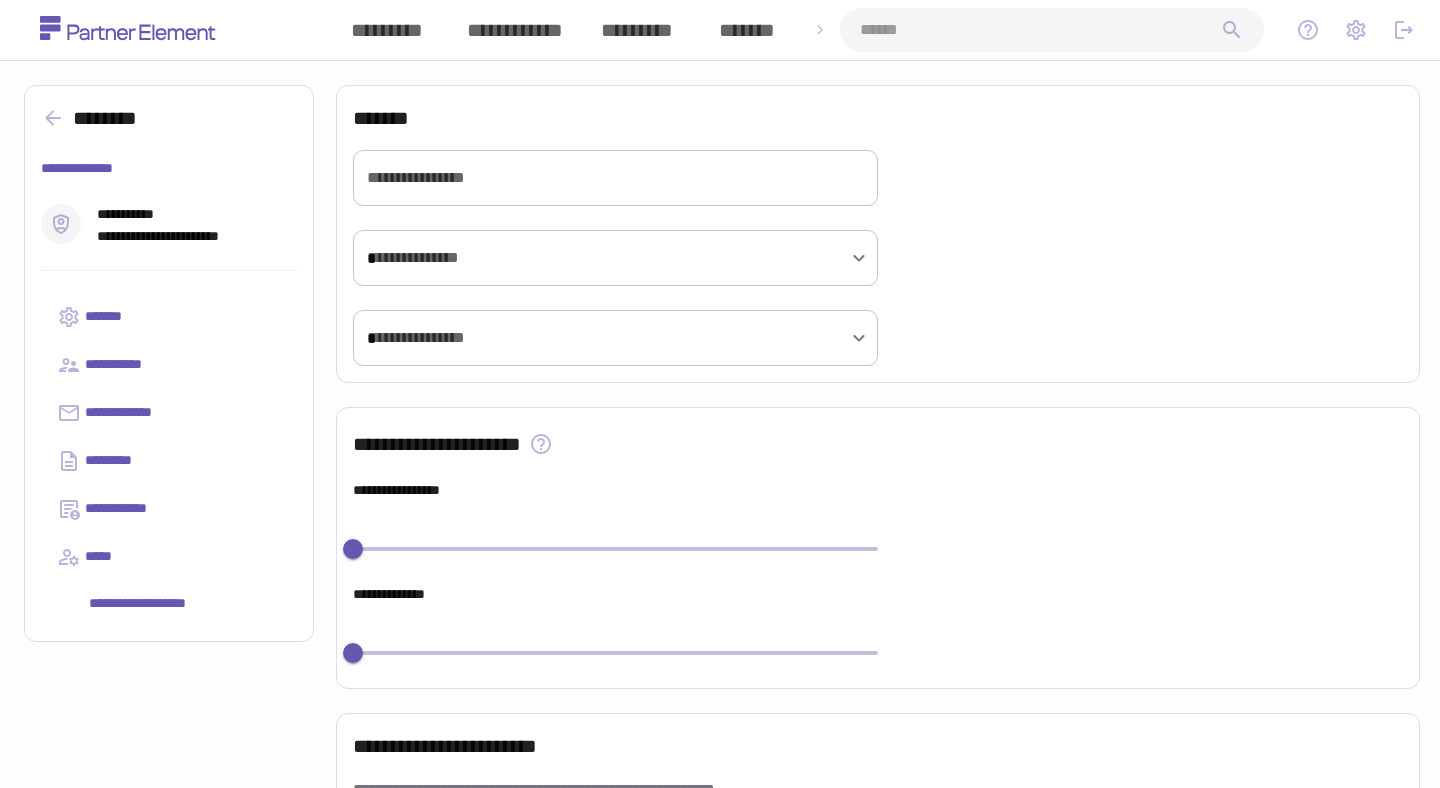 type on "**********" 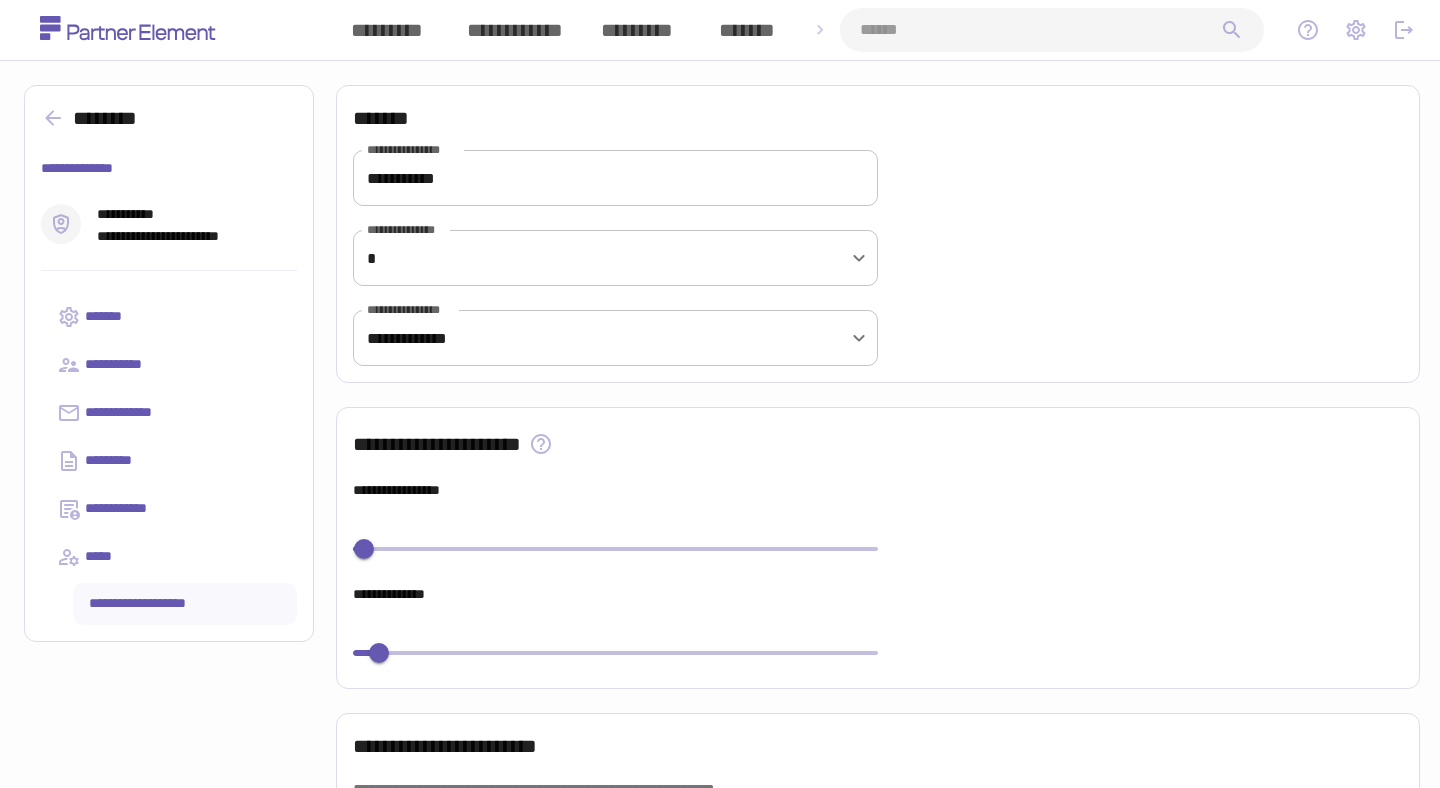 click on "*********" at bounding box center [169, 461] 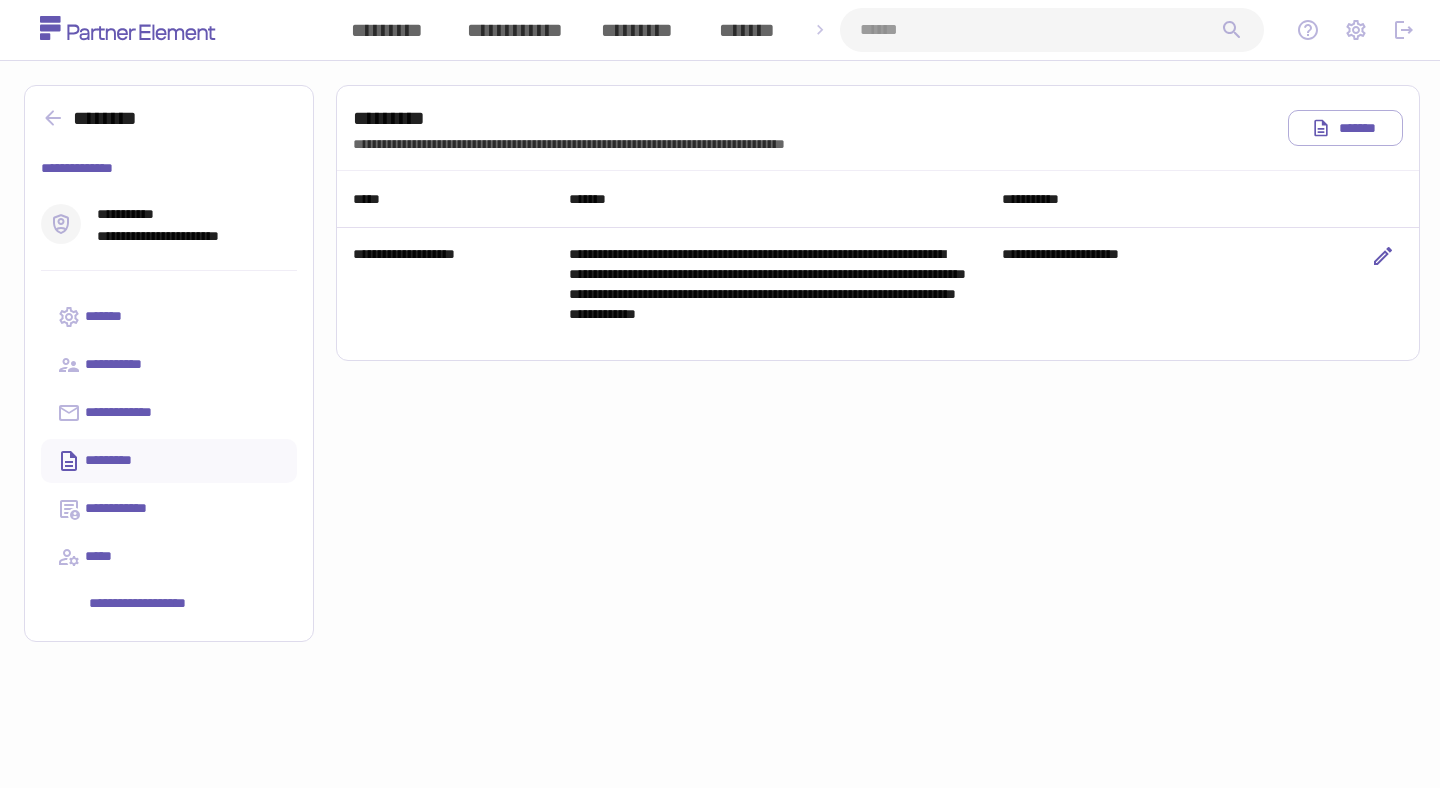 click on "**********" at bounding box center (169, 413) 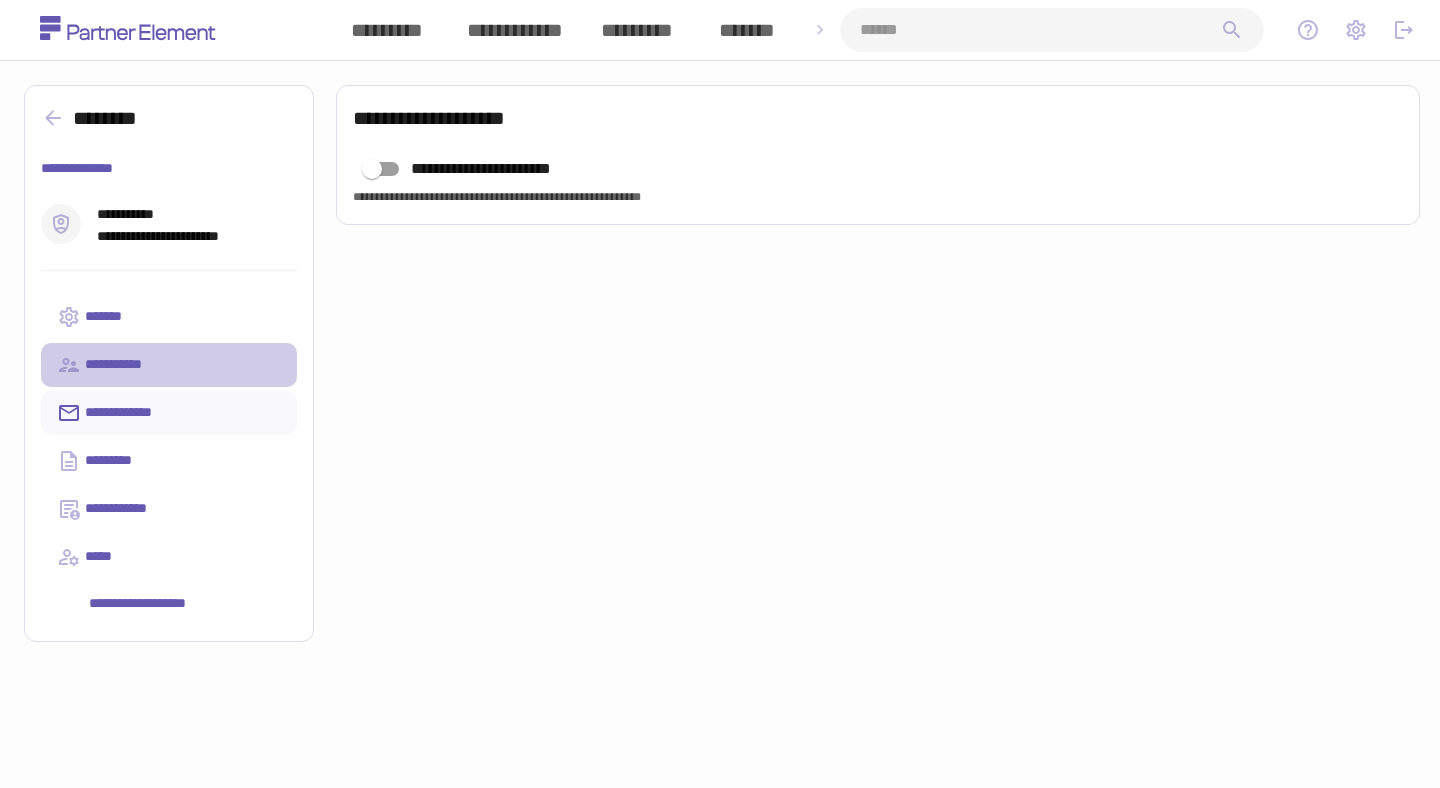 click on "**********" at bounding box center [169, 365] 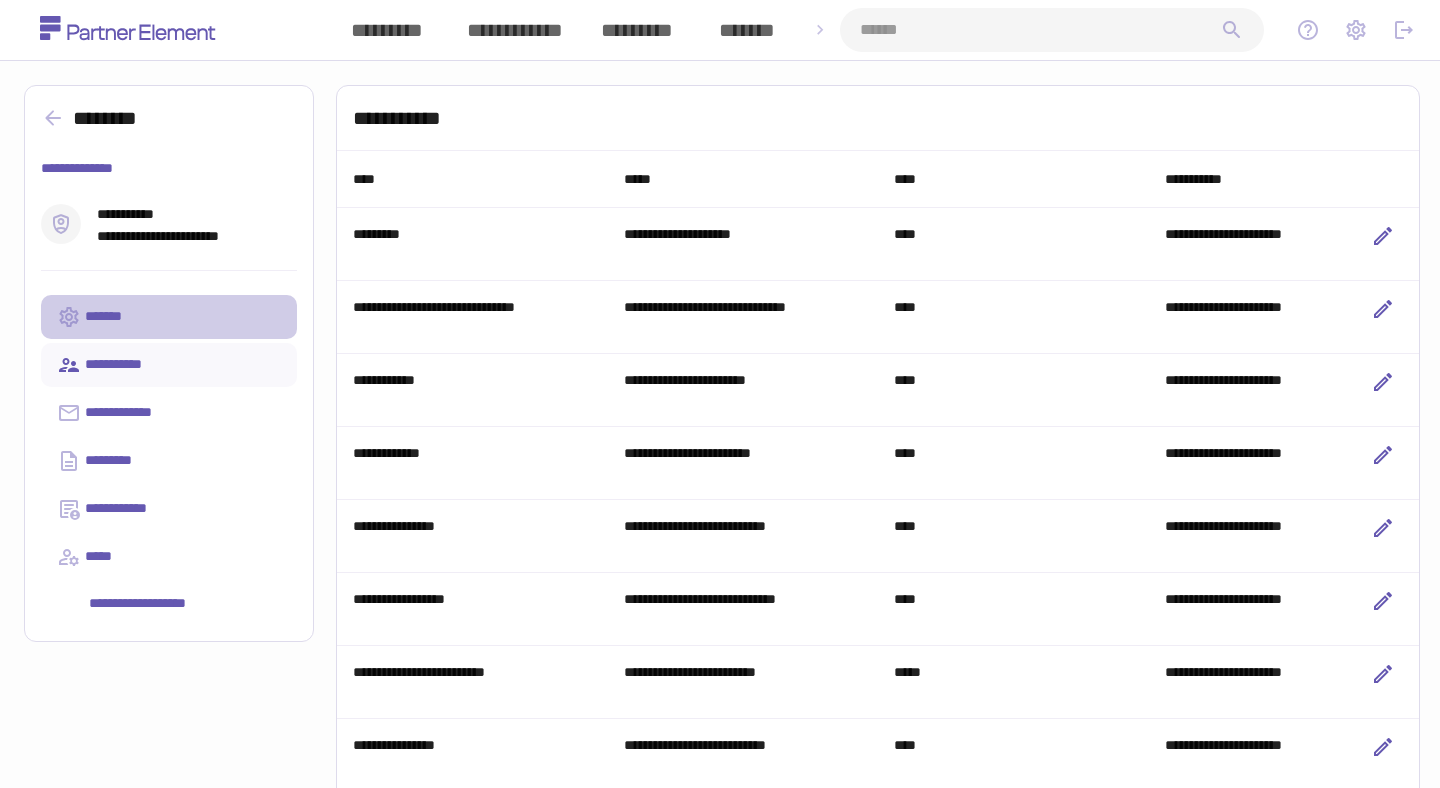 click on "*******" at bounding box center [169, 317] 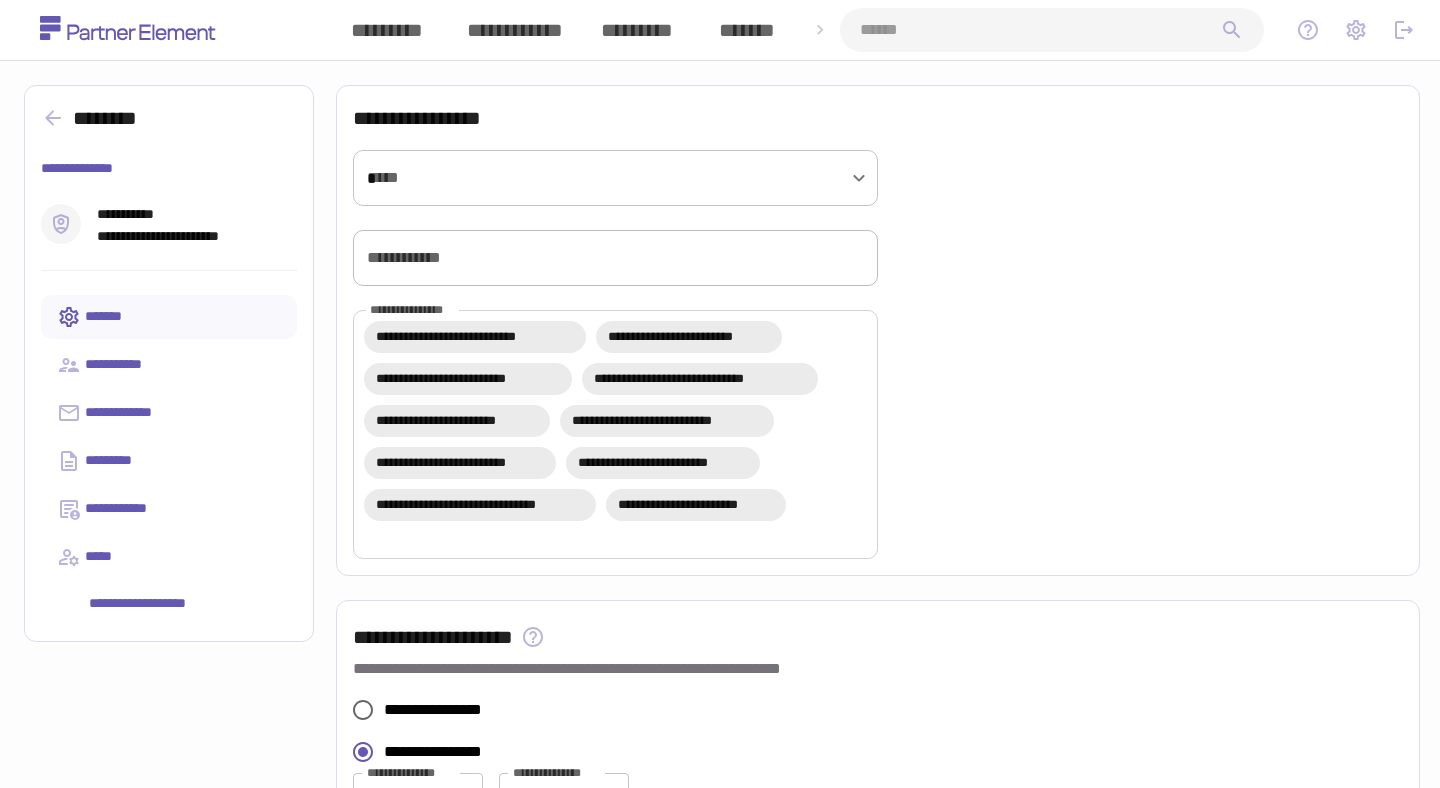 type 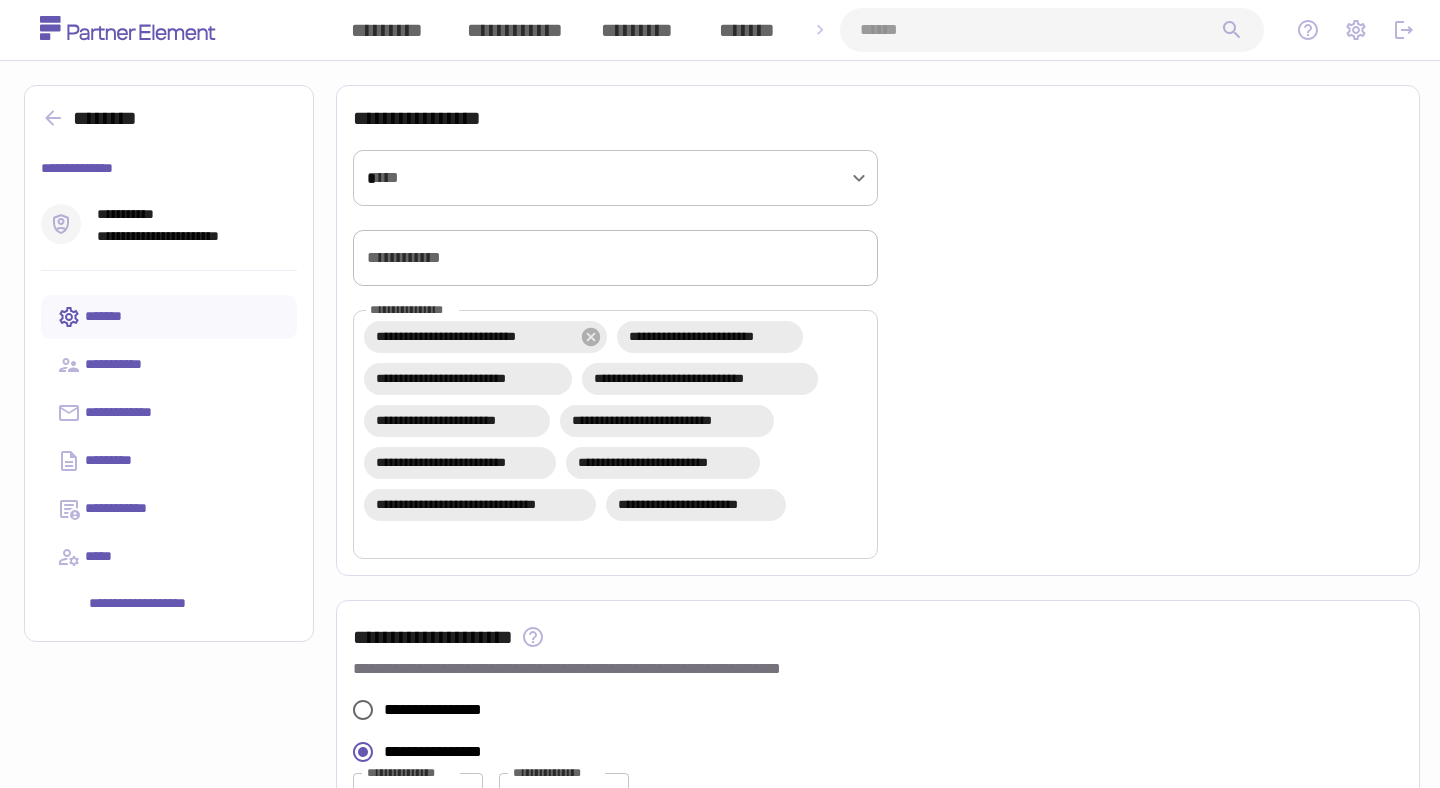 click on "**********" at bounding box center (169, 509) 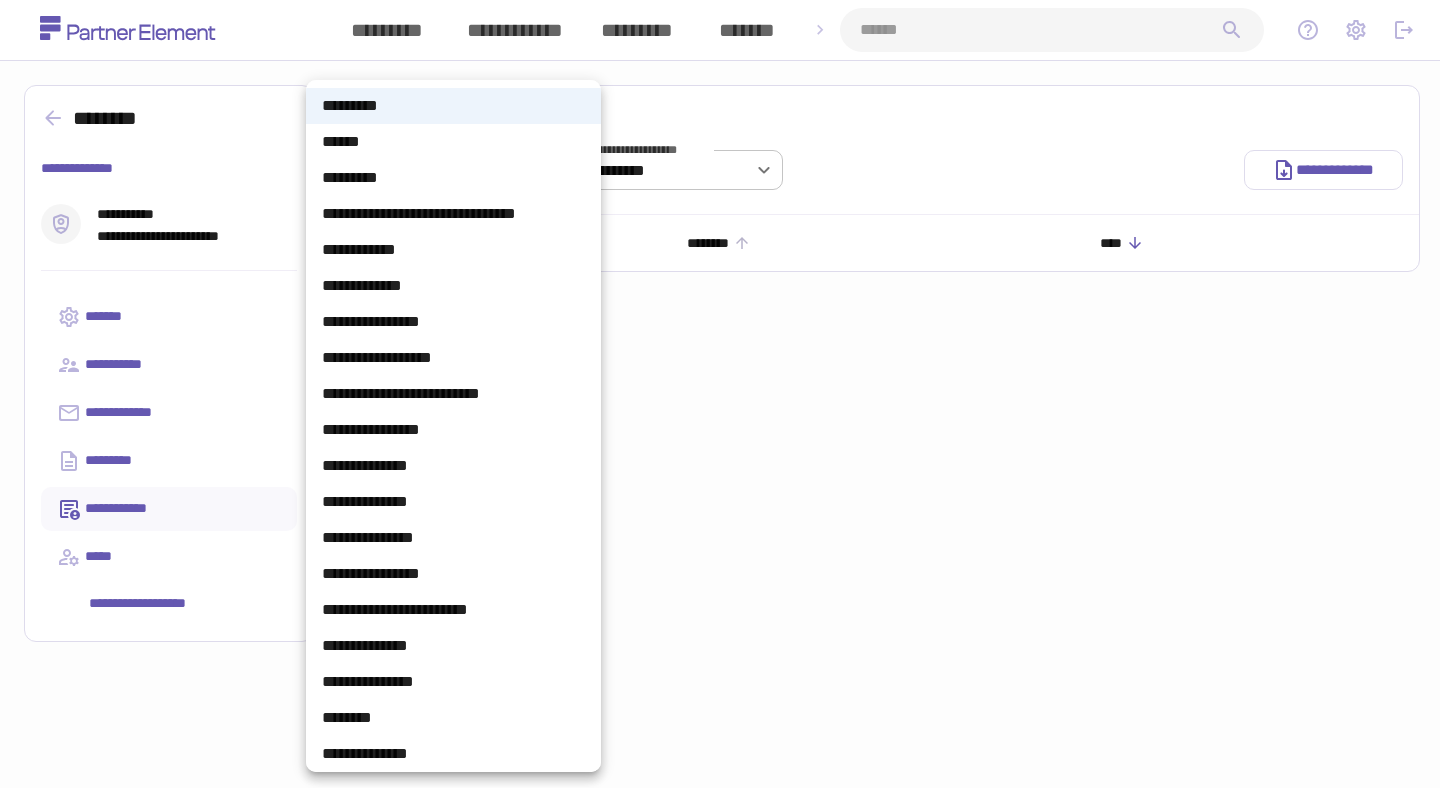 click on "**********" at bounding box center (720, 414) 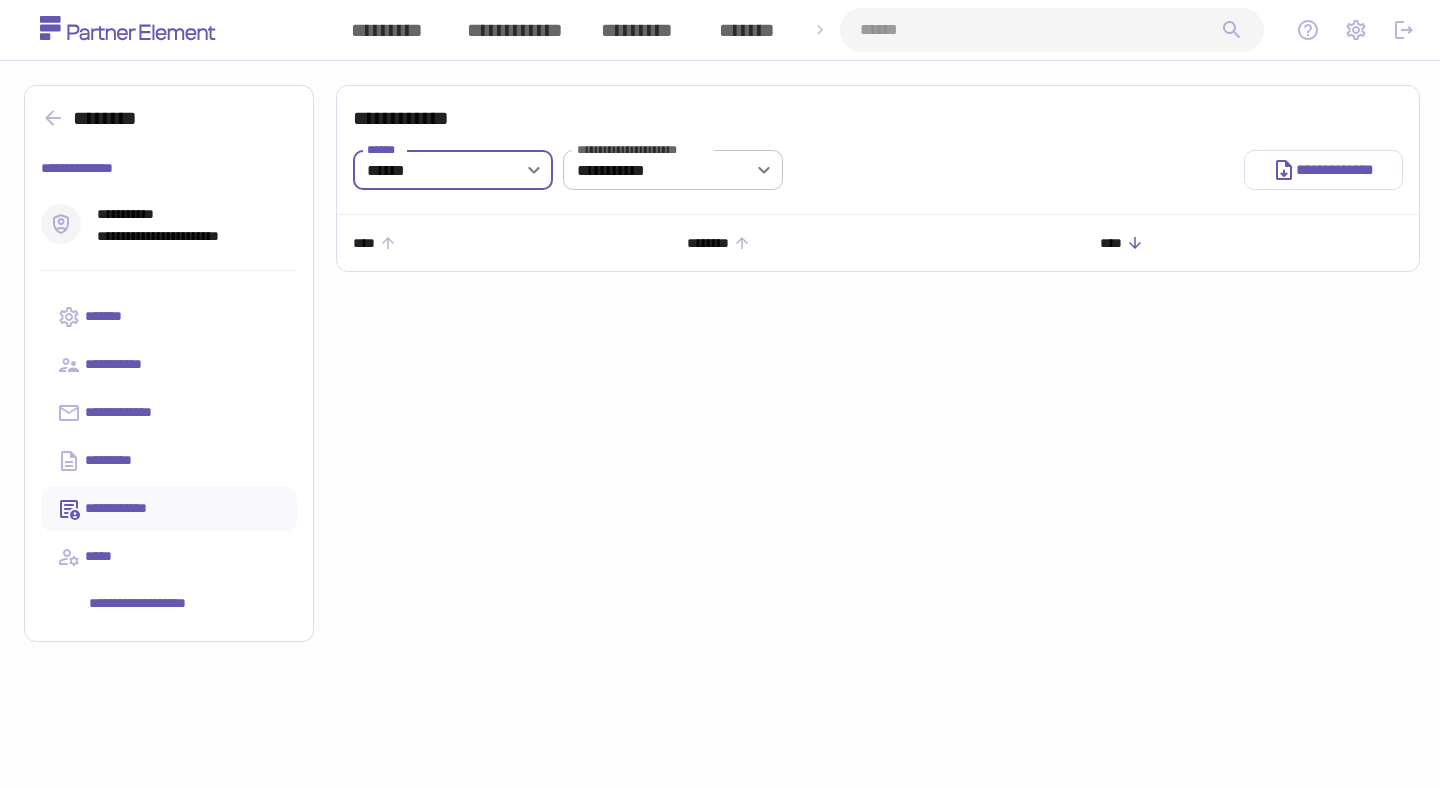 click on "**********" at bounding box center [720, 445] 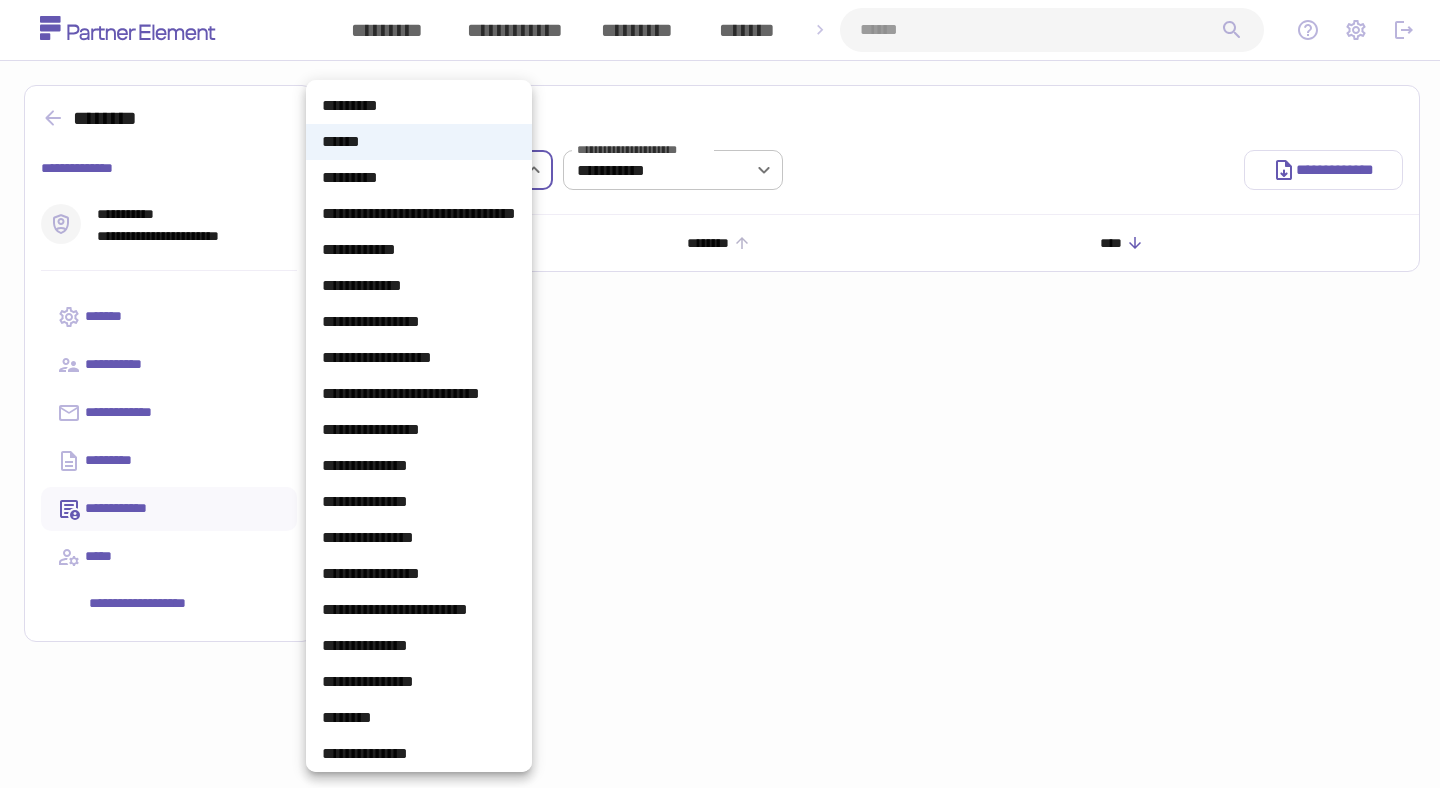 click on "**********" at bounding box center [720, 414] 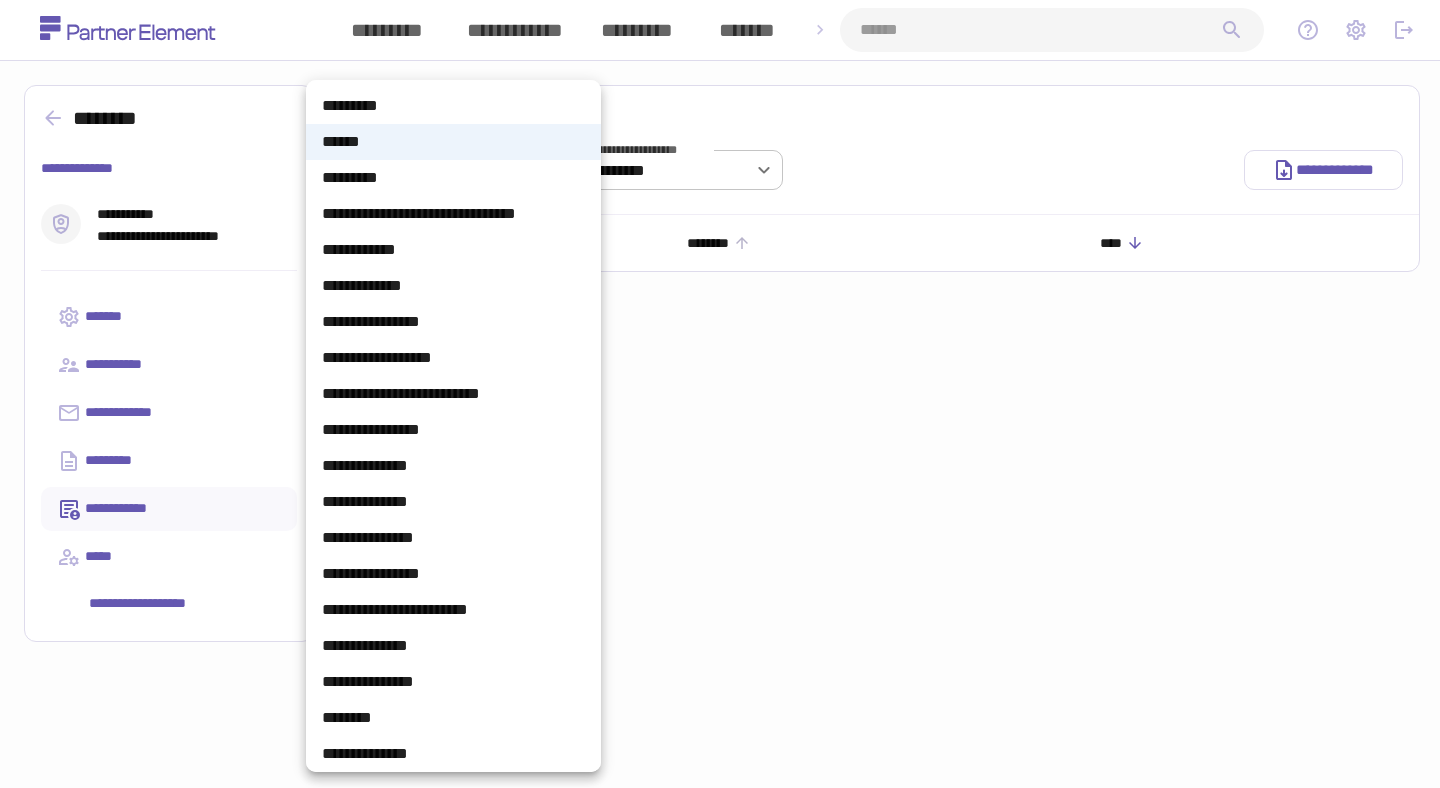 click at bounding box center (720, 394) 